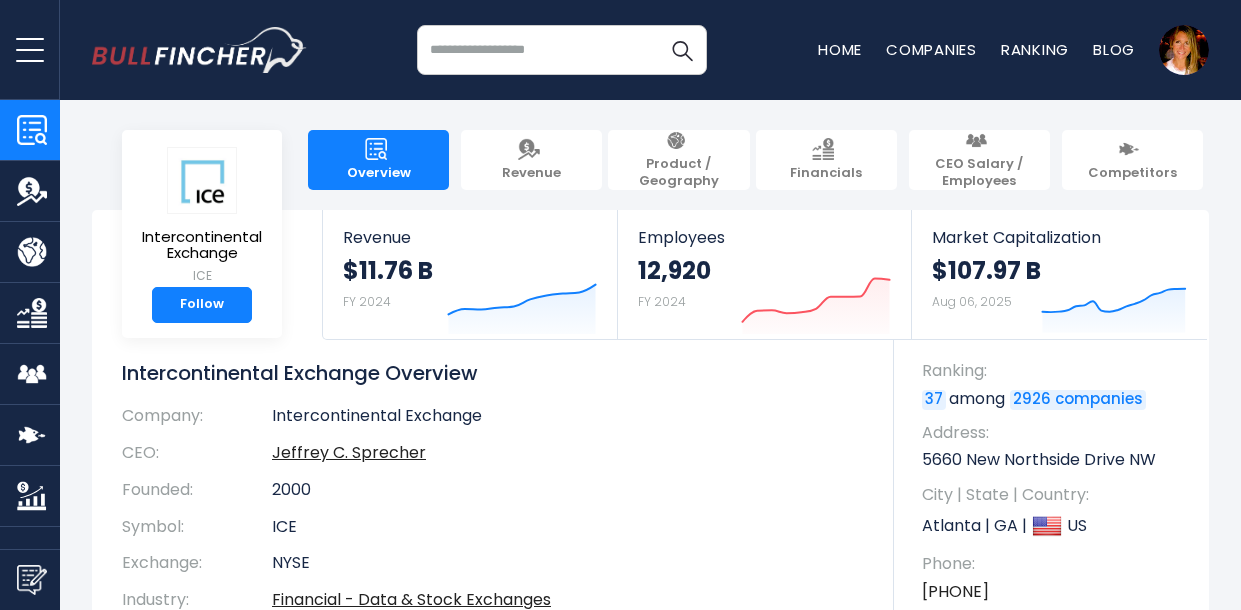 scroll, scrollTop: 141, scrollLeft: 0, axis: vertical 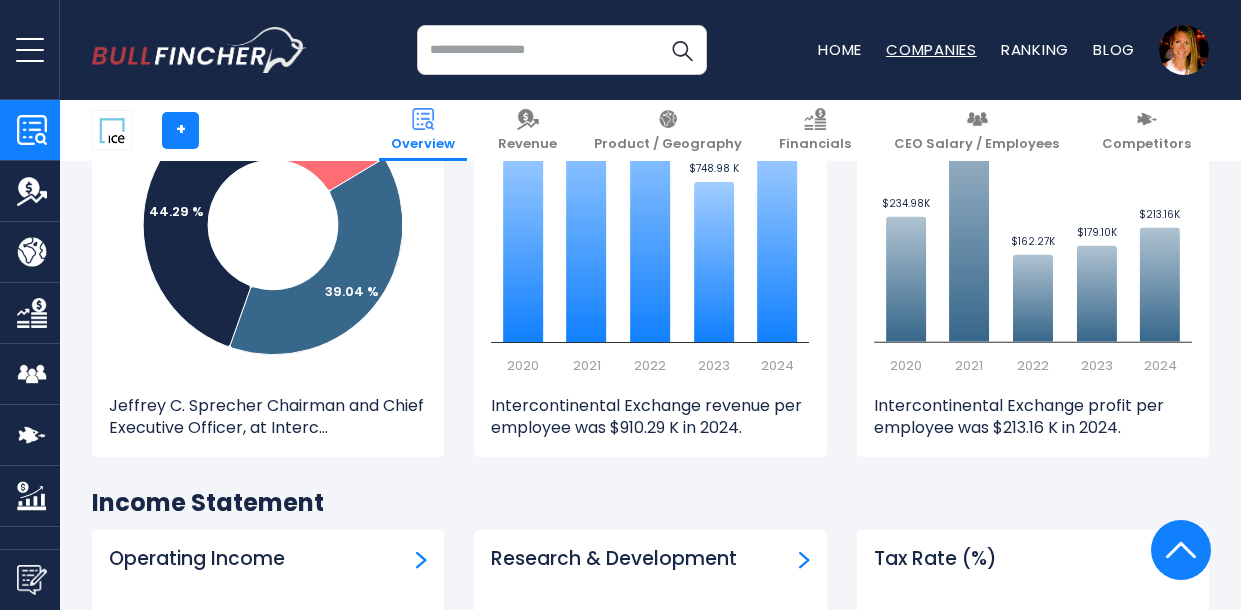 click on "Companies" at bounding box center (931, 49) 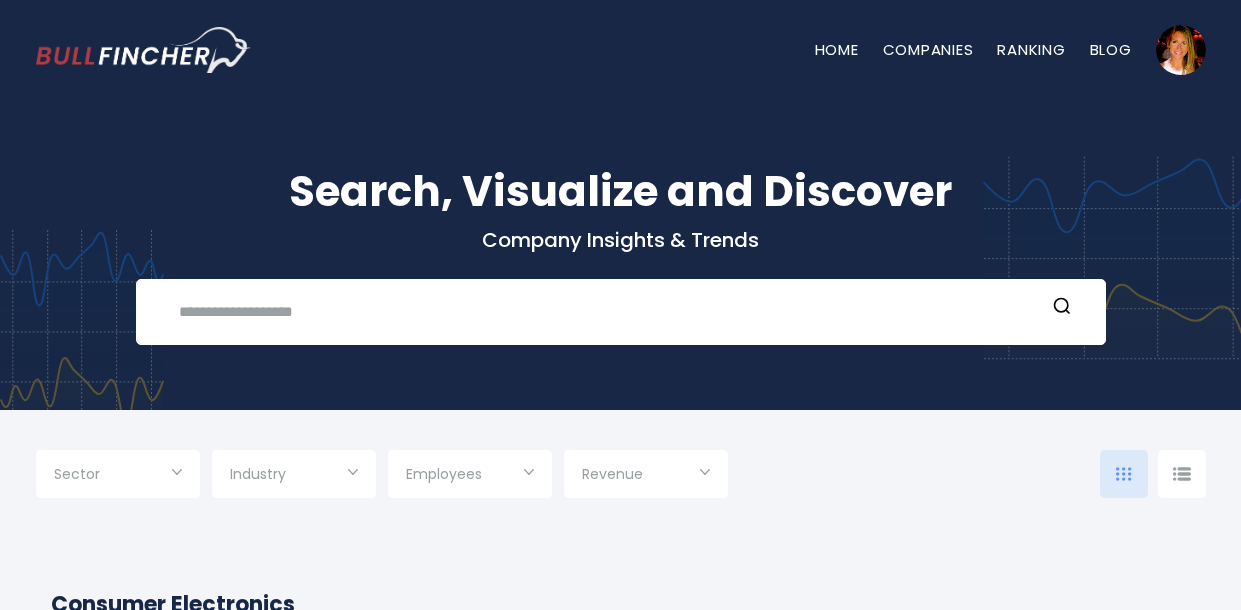 scroll, scrollTop: 0, scrollLeft: 0, axis: both 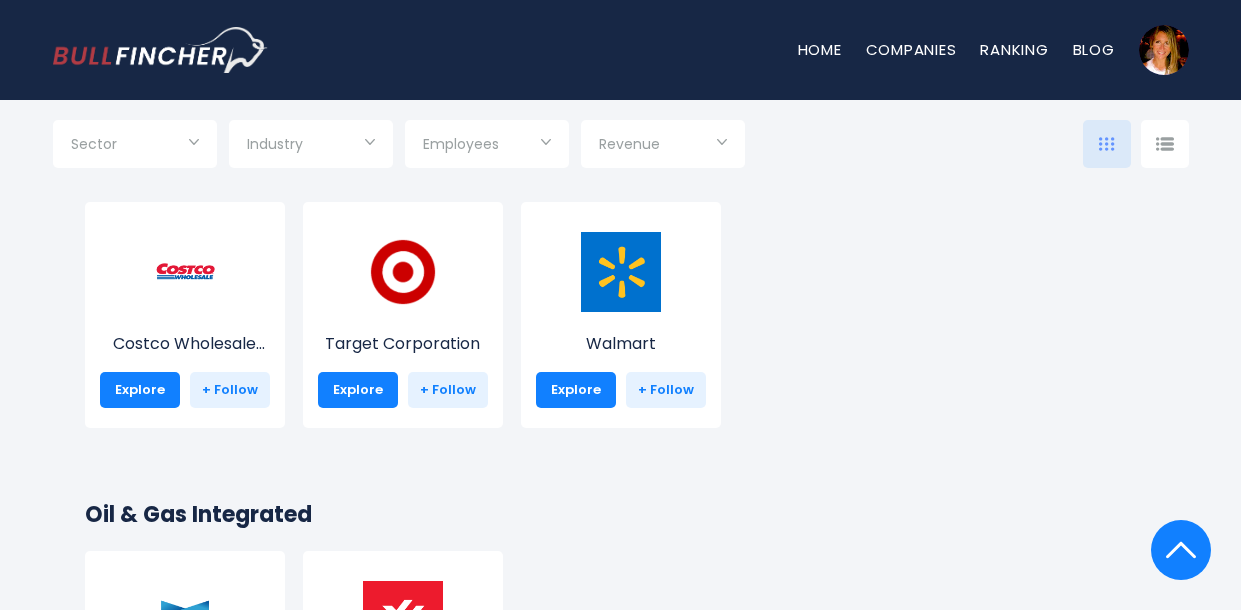 click on "Consumer Electronics
Apple
Explore
+ Follow
Sony Group Corporat...
Explore" at bounding box center [621, -274] 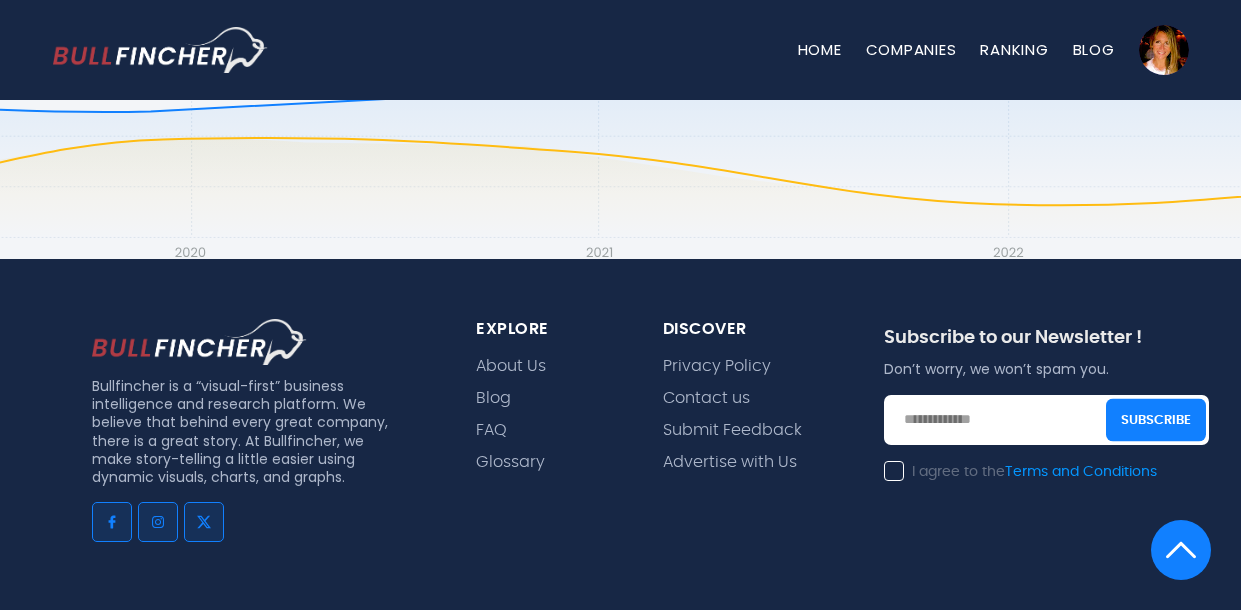 scroll, scrollTop: 24707, scrollLeft: 0, axis: vertical 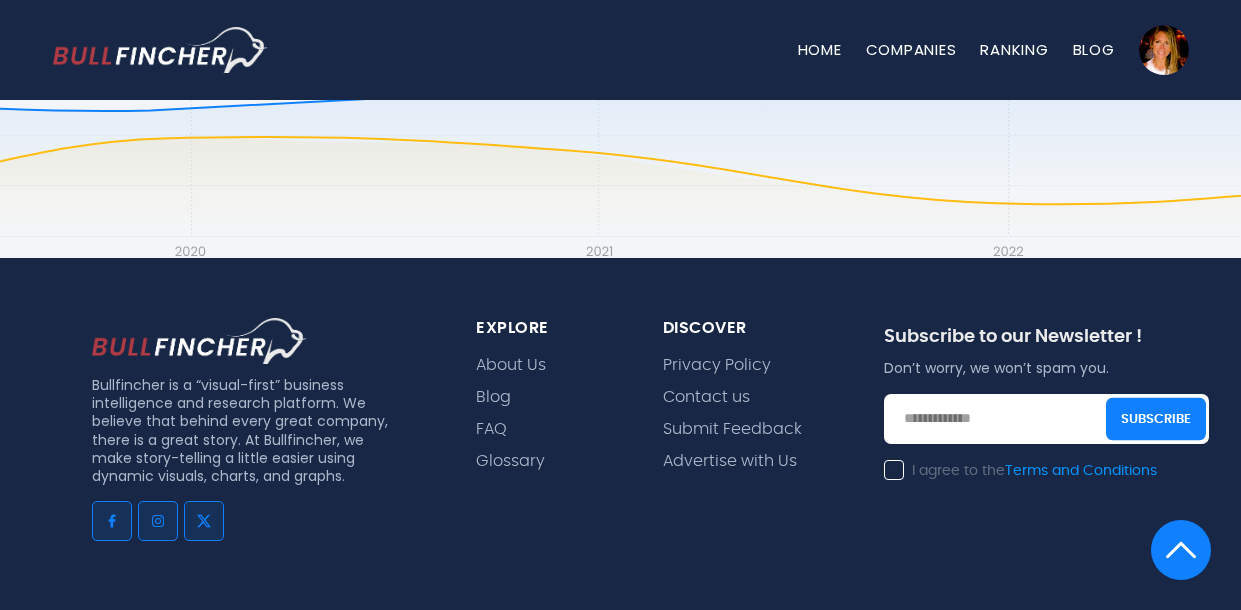 click at bounding box center [1046, 419] 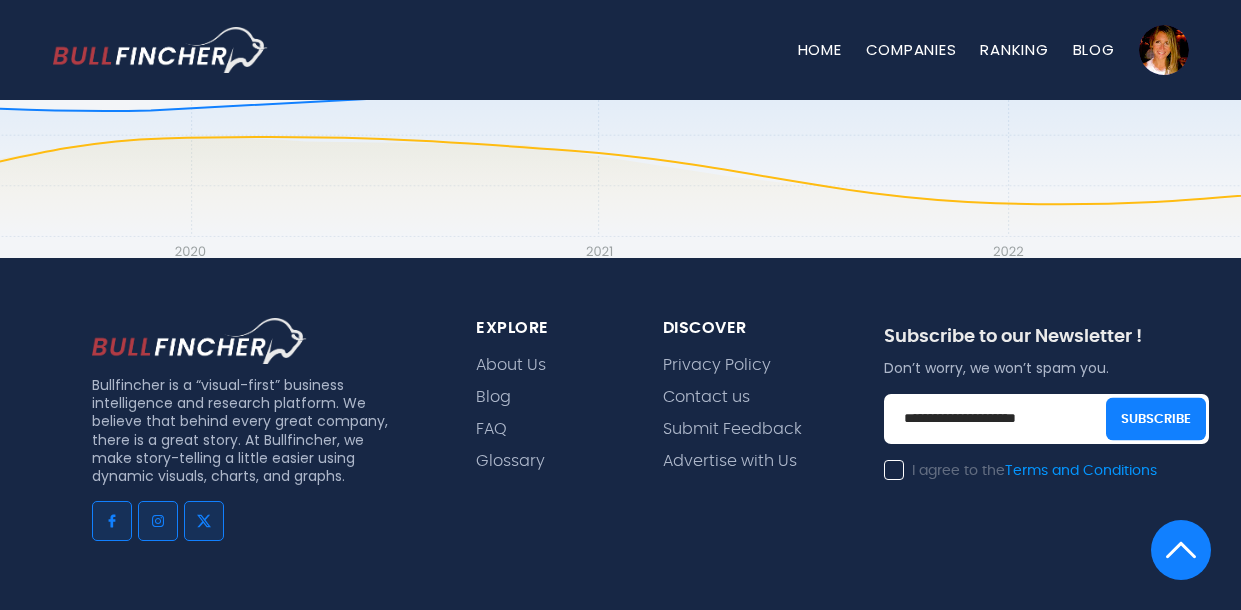 click on "I agree to the  Terms and Conditions" at bounding box center [1020, 471] 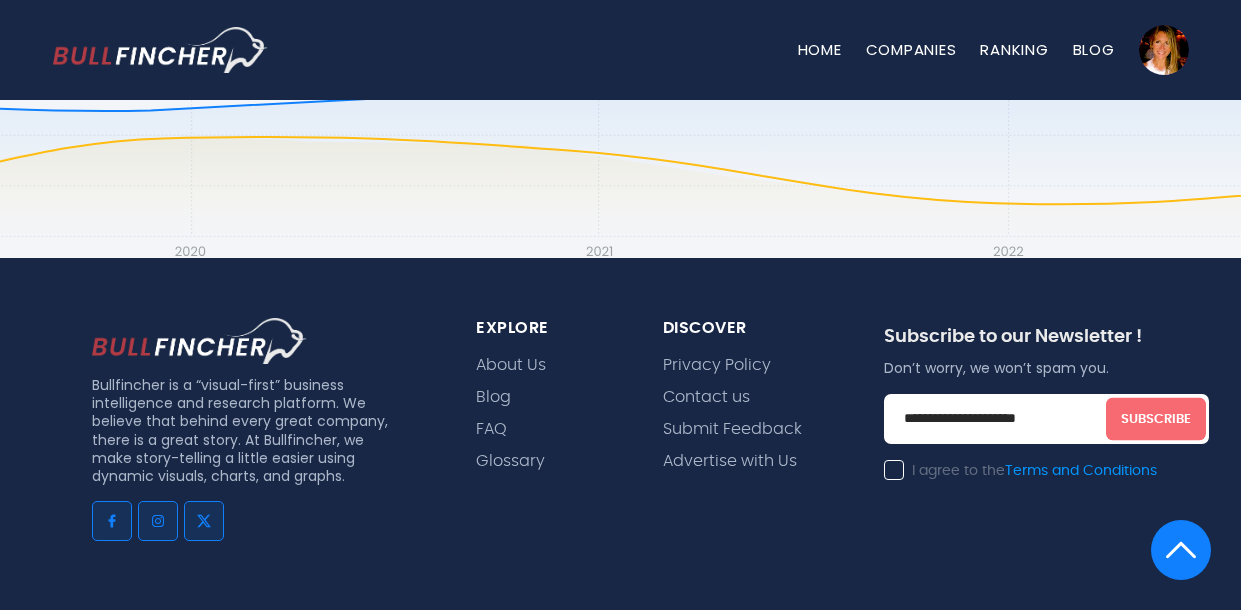 click on "Subscribe" at bounding box center [1156, 418] 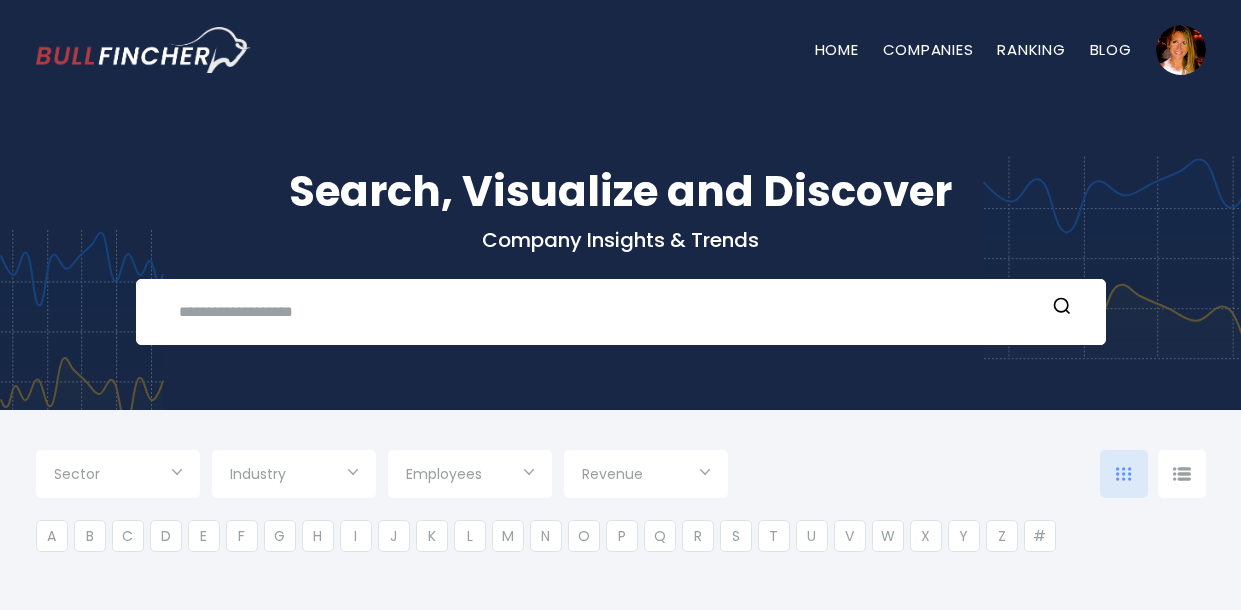 scroll, scrollTop: 0, scrollLeft: 0, axis: both 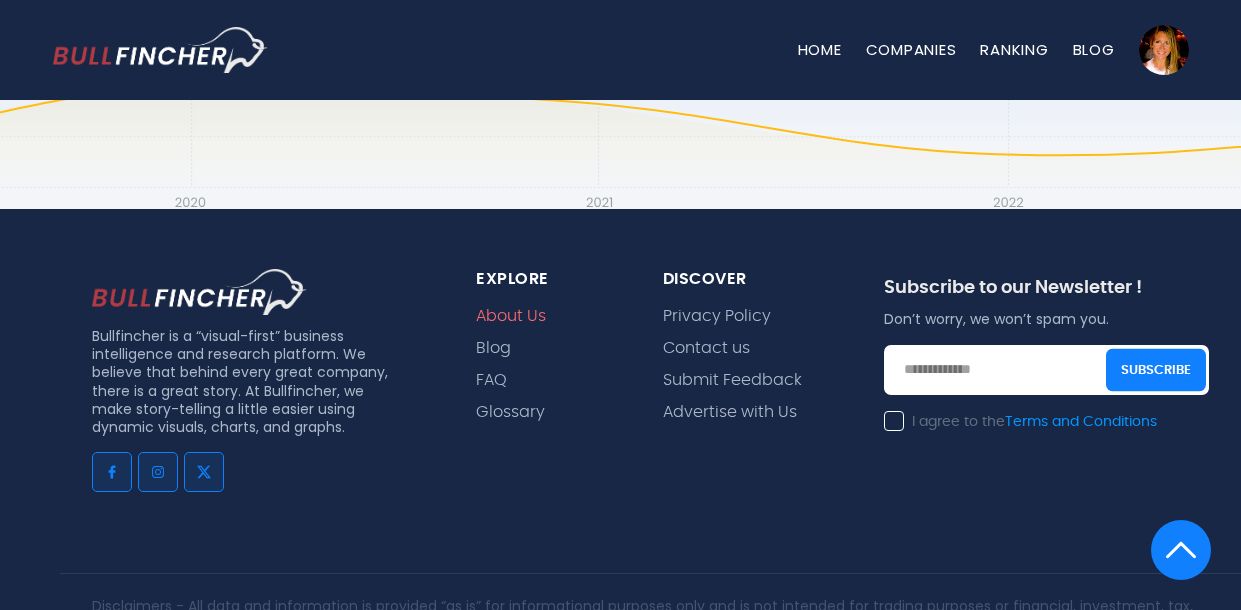 click on "About Us" at bounding box center [511, 316] 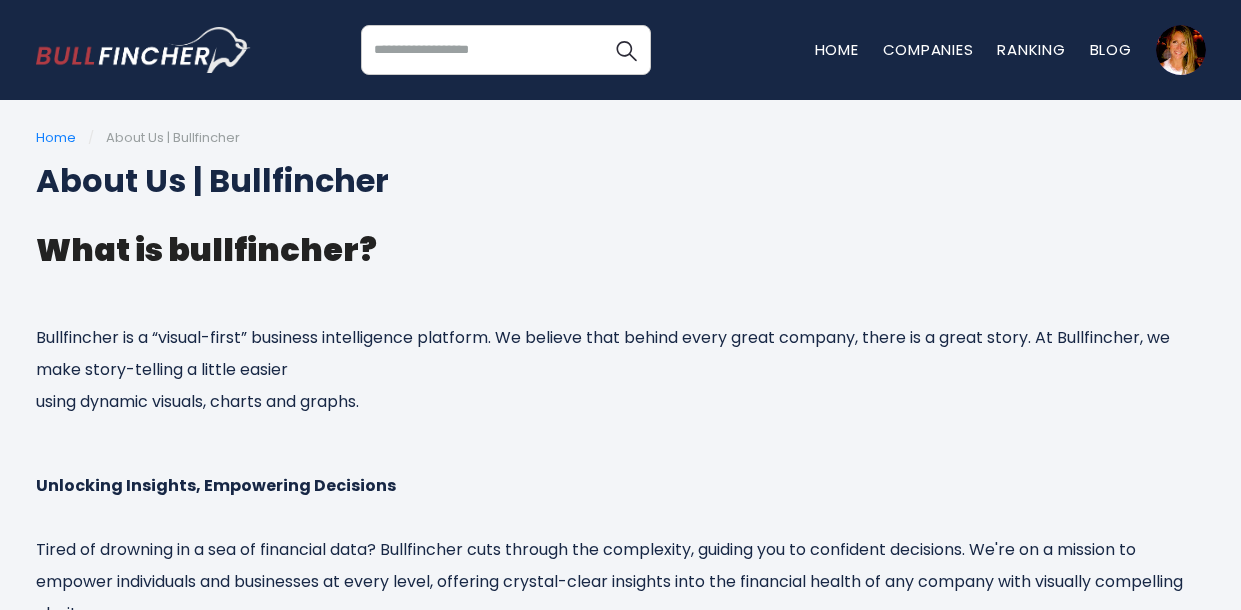 scroll, scrollTop: 0, scrollLeft: 0, axis: both 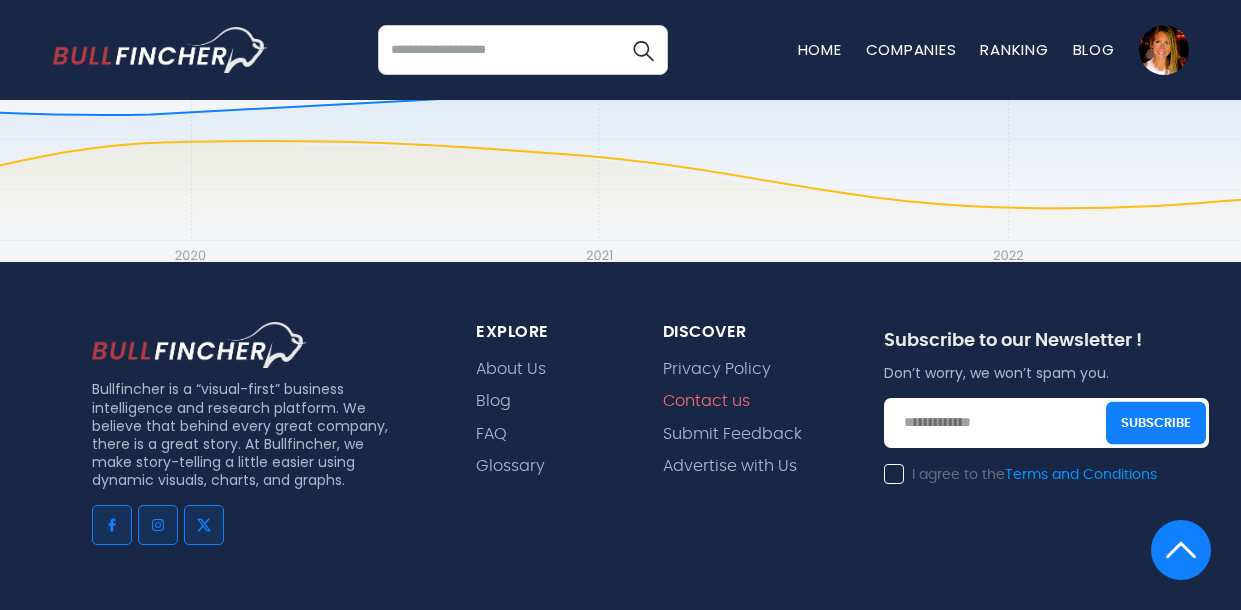 click on "Contact us" at bounding box center (706, 401) 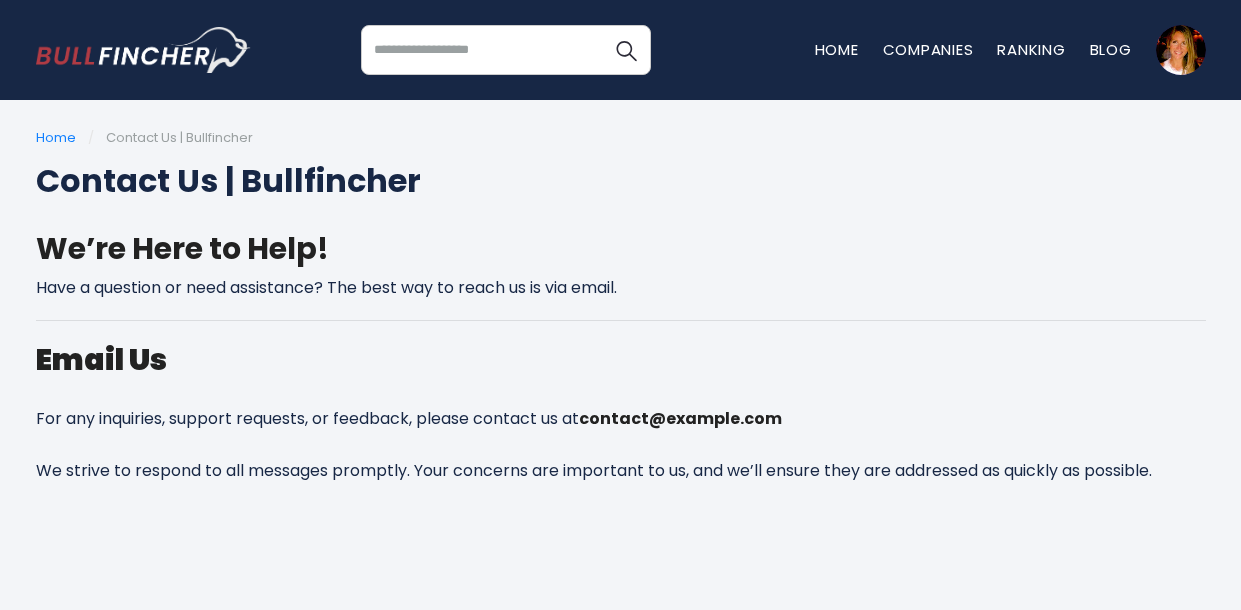 scroll, scrollTop: 0, scrollLeft: 0, axis: both 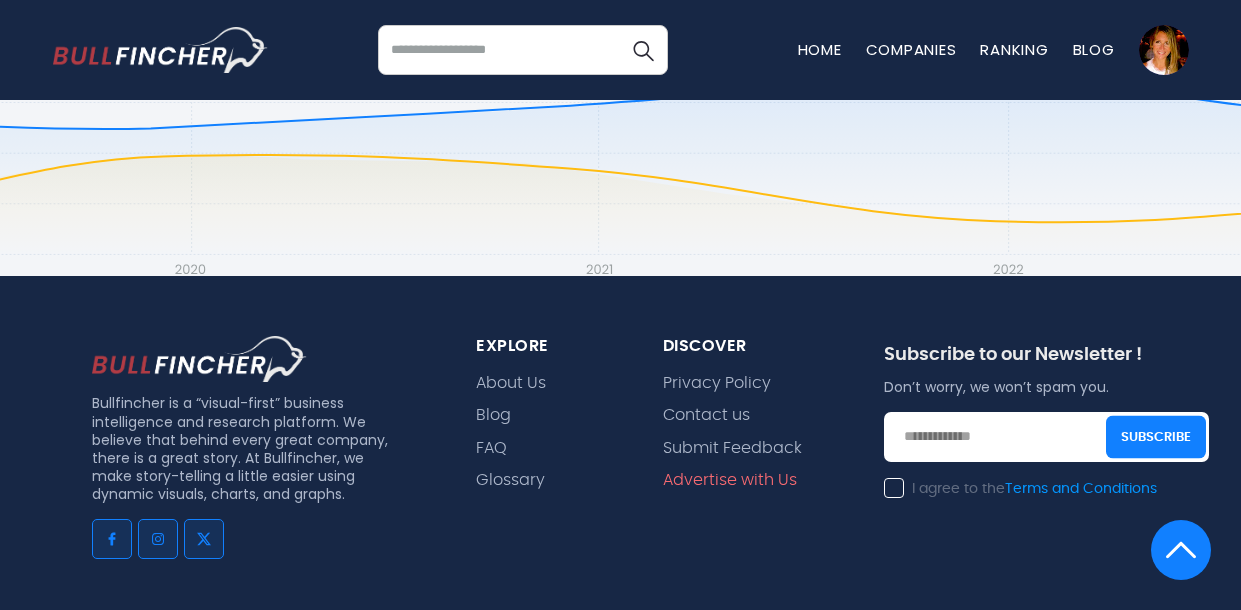 click on "Advertise with Us" at bounding box center [730, 480] 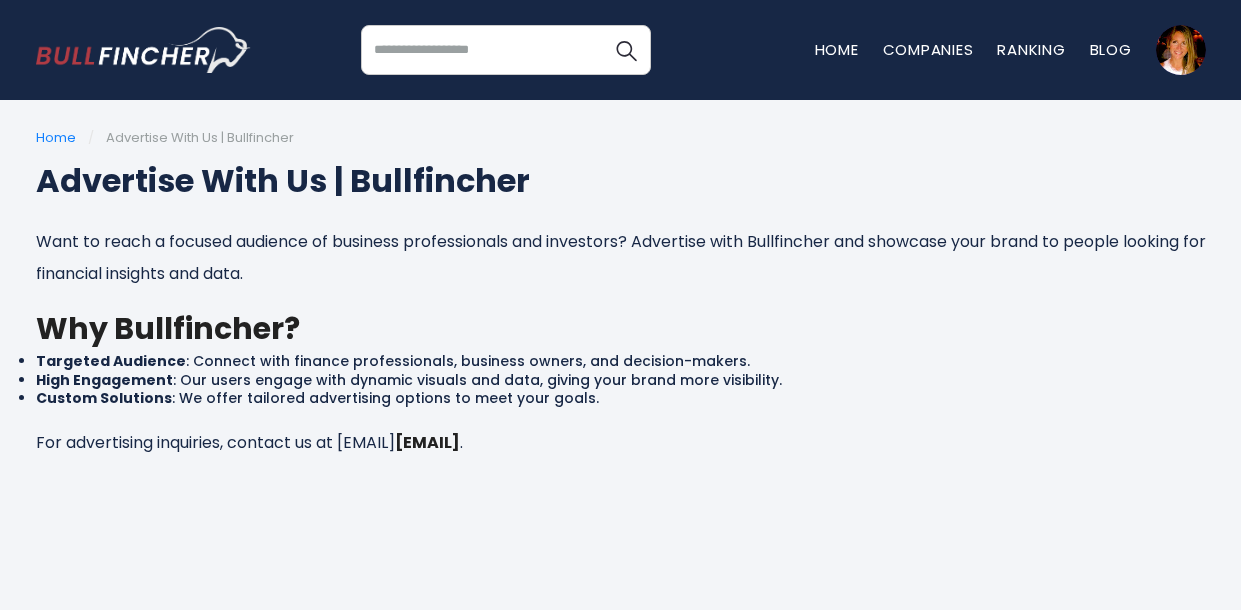 scroll, scrollTop: 0, scrollLeft: 0, axis: both 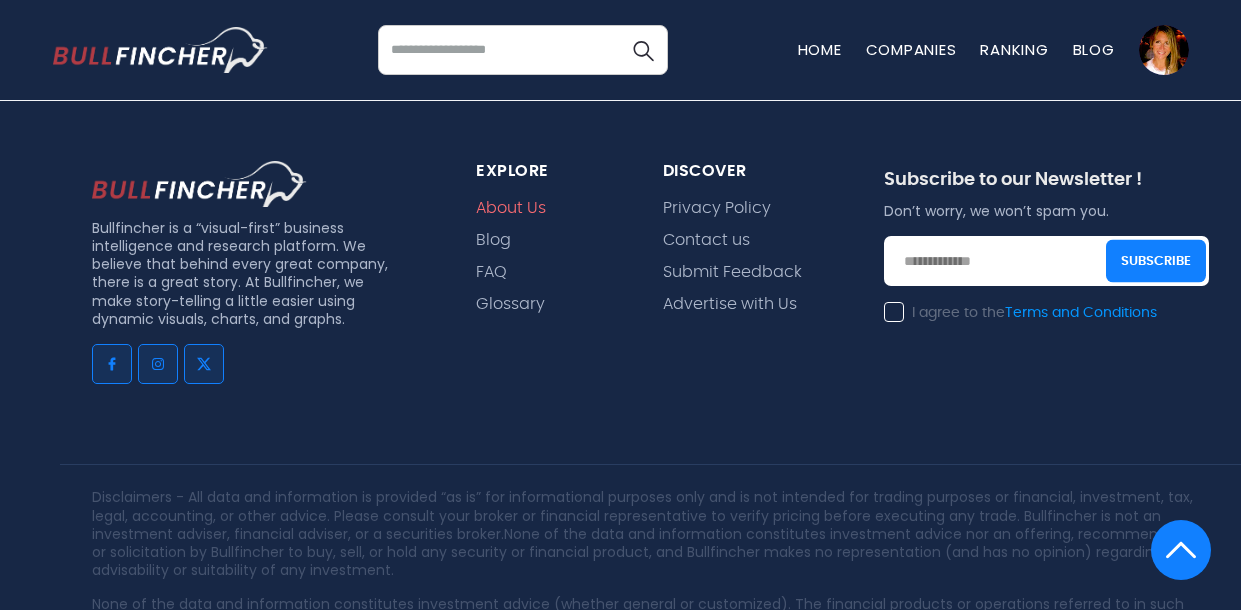 click on "About Us" at bounding box center (511, 208) 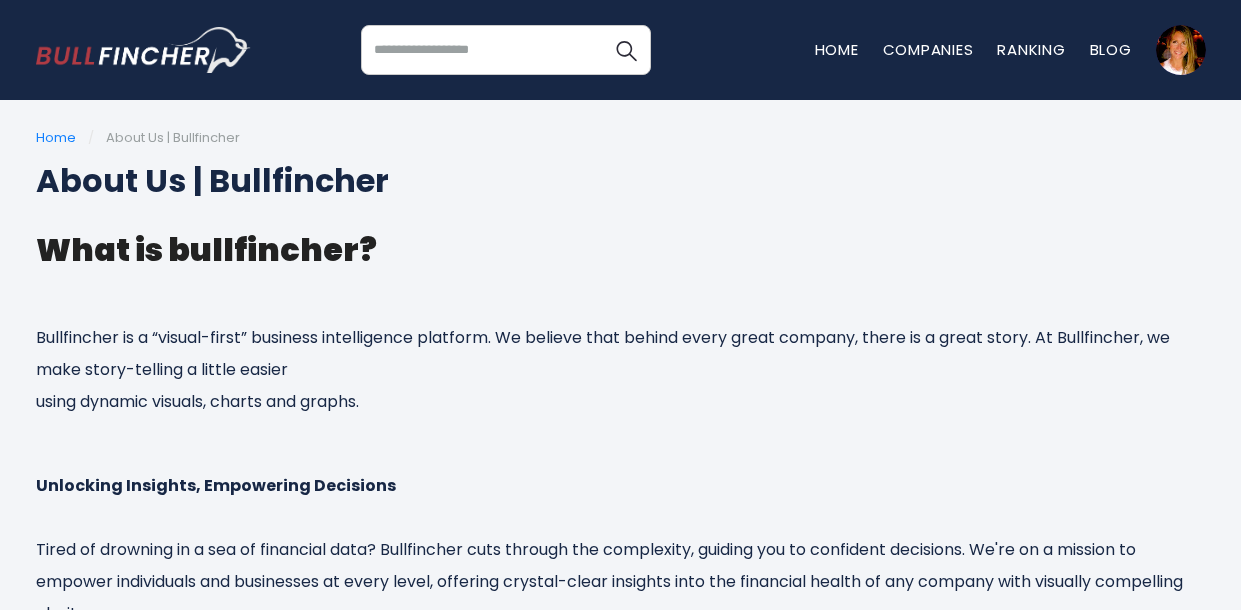 scroll, scrollTop: 0, scrollLeft: 0, axis: both 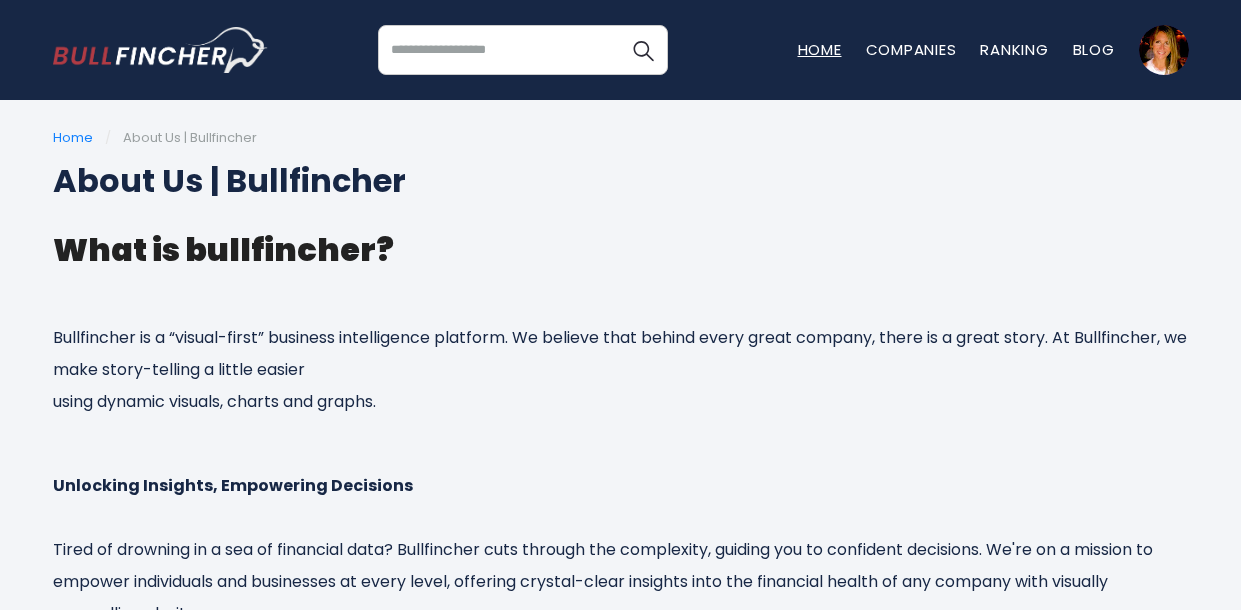 click on "Home" at bounding box center (820, 49) 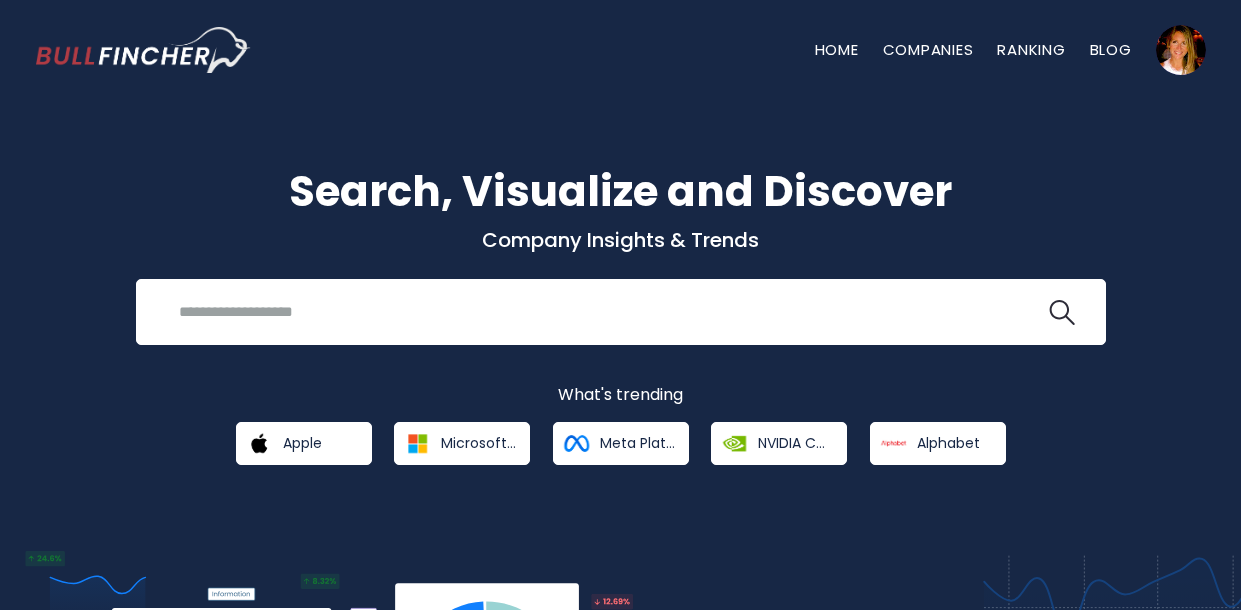 scroll, scrollTop: 0, scrollLeft: 0, axis: both 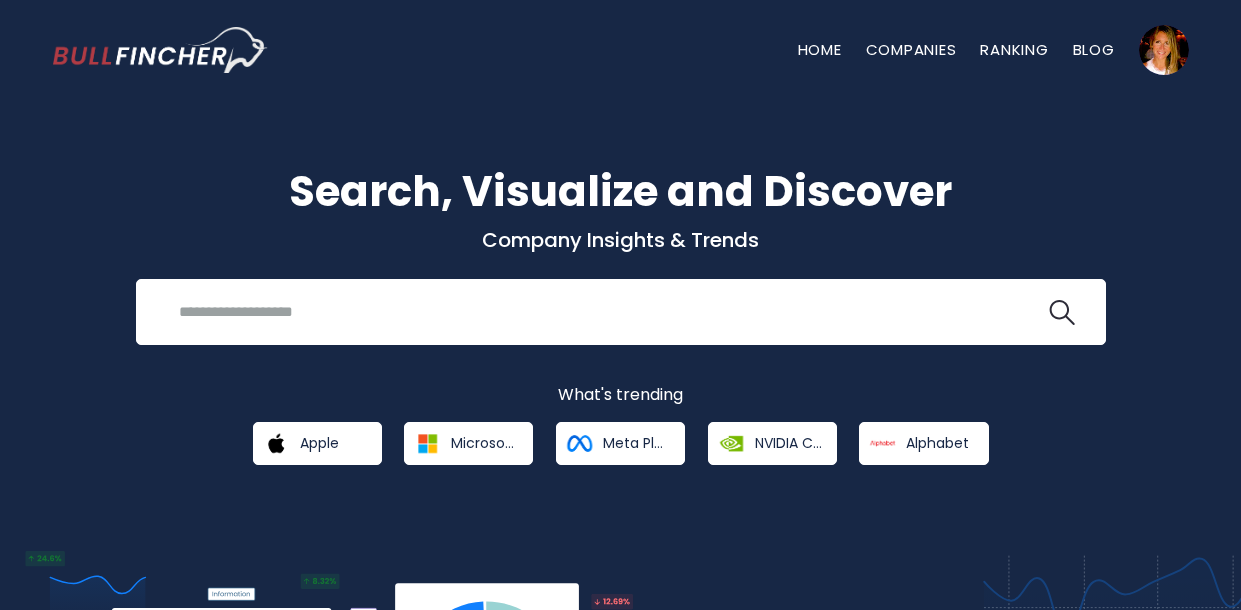 click on "Home
Companies
Ranking
Blog
kauffman.amy@gmail.com" at bounding box center [993, 50] 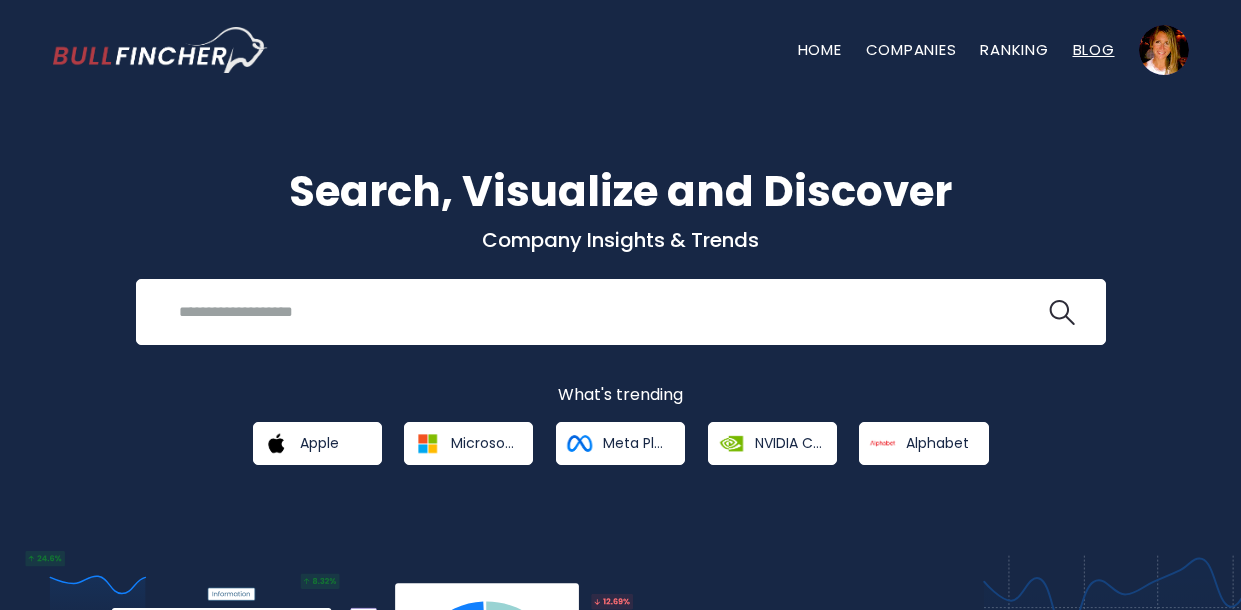 click on "Blog" at bounding box center (1094, 49) 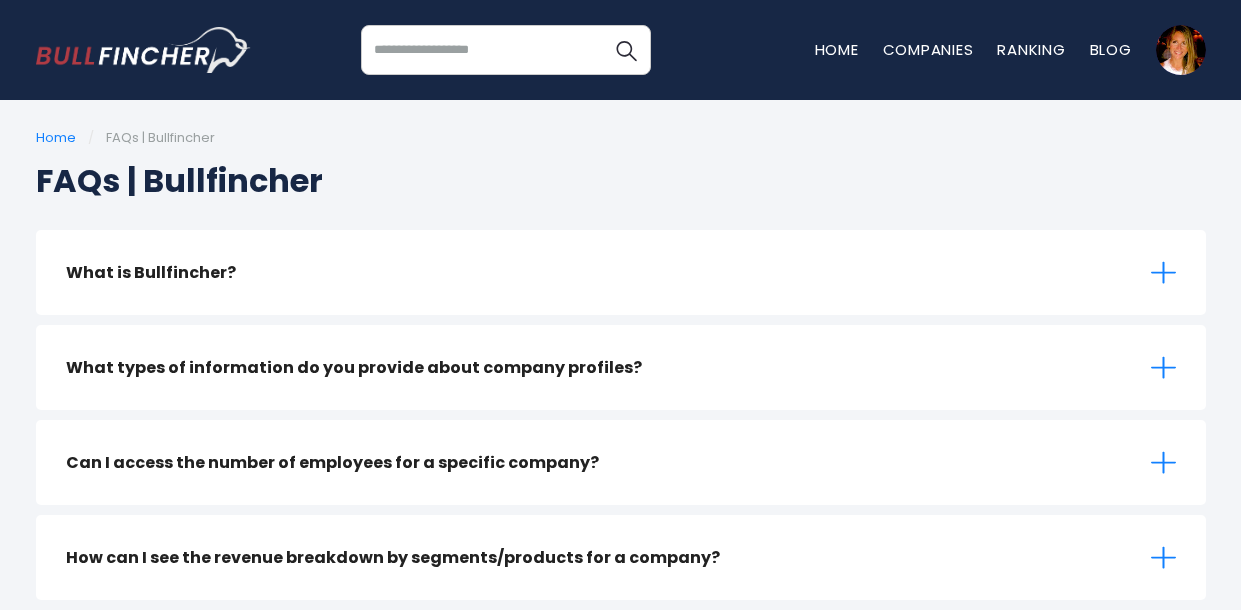 scroll, scrollTop: 0, scrollLeft: 0, axis: both 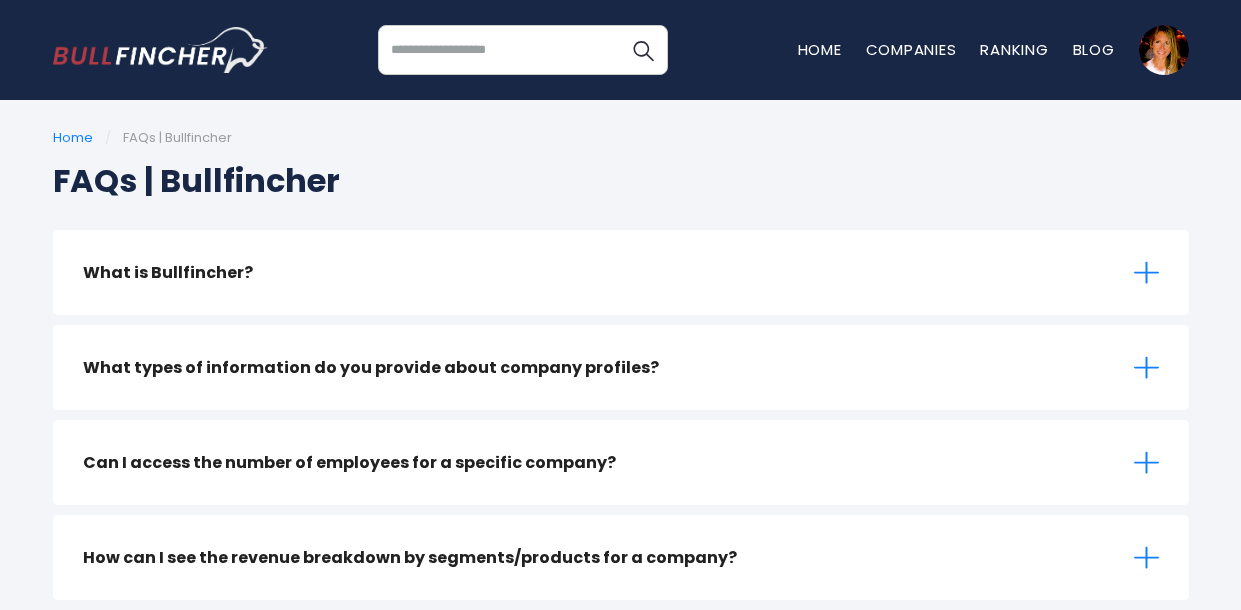 click on "What is Bullfincher?" at bounding box center (621, 272) 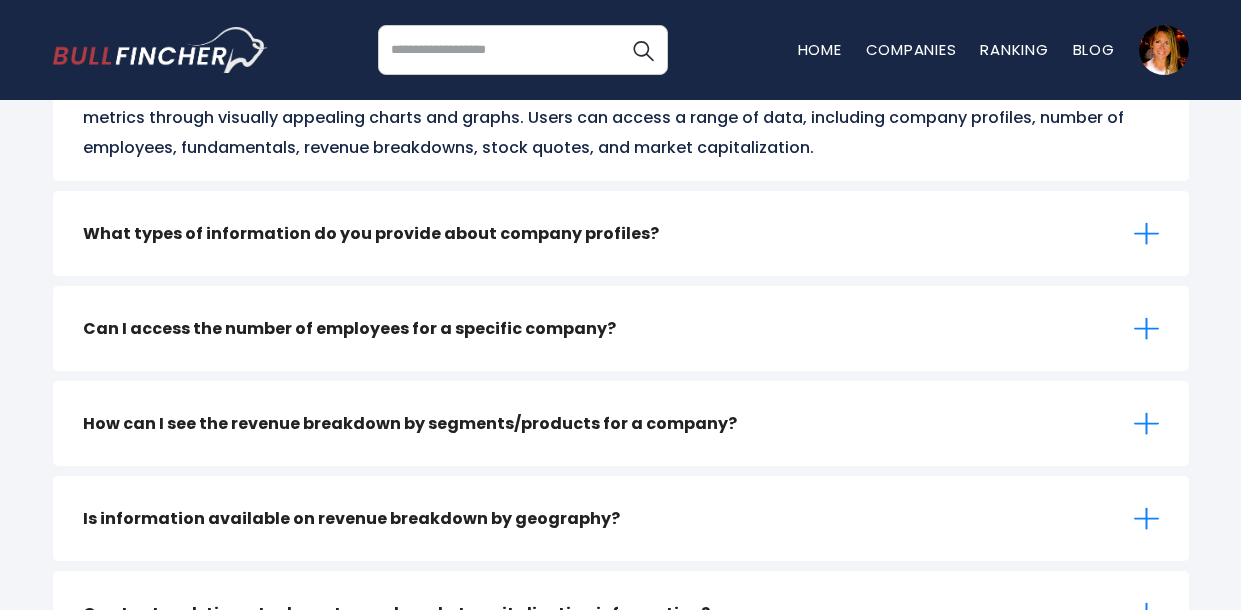 scroll, scrollTop: 230, scrollLeft: 0, axis: vertical 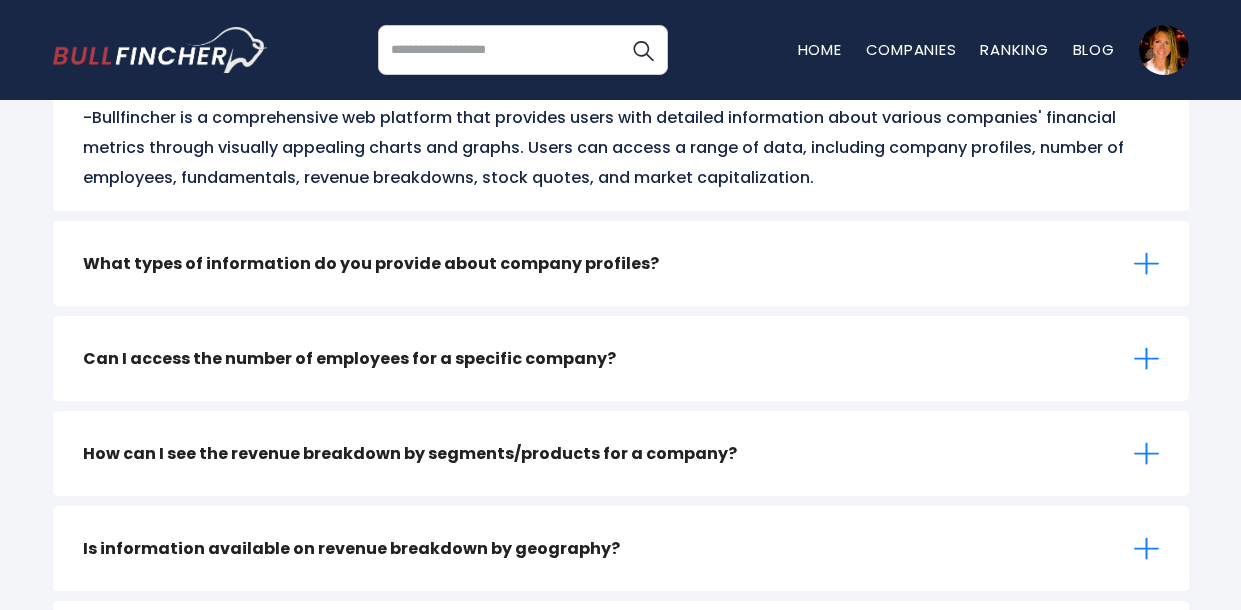 click 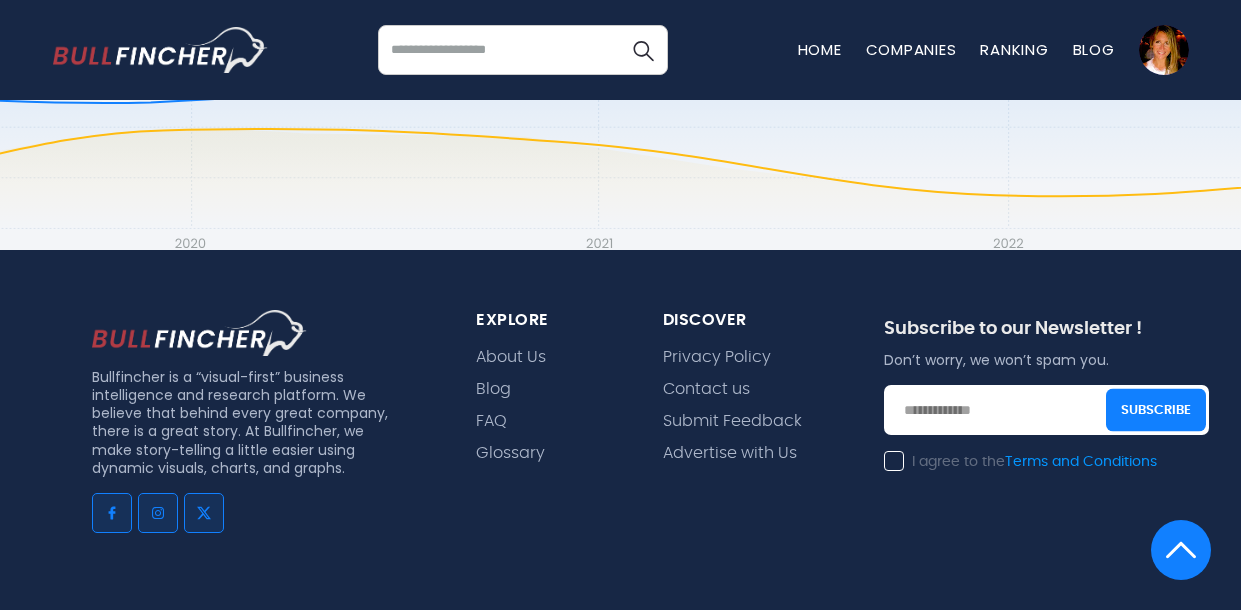 scroll, scrollTop: 1654, scrollLeft: 0, axis: vertical 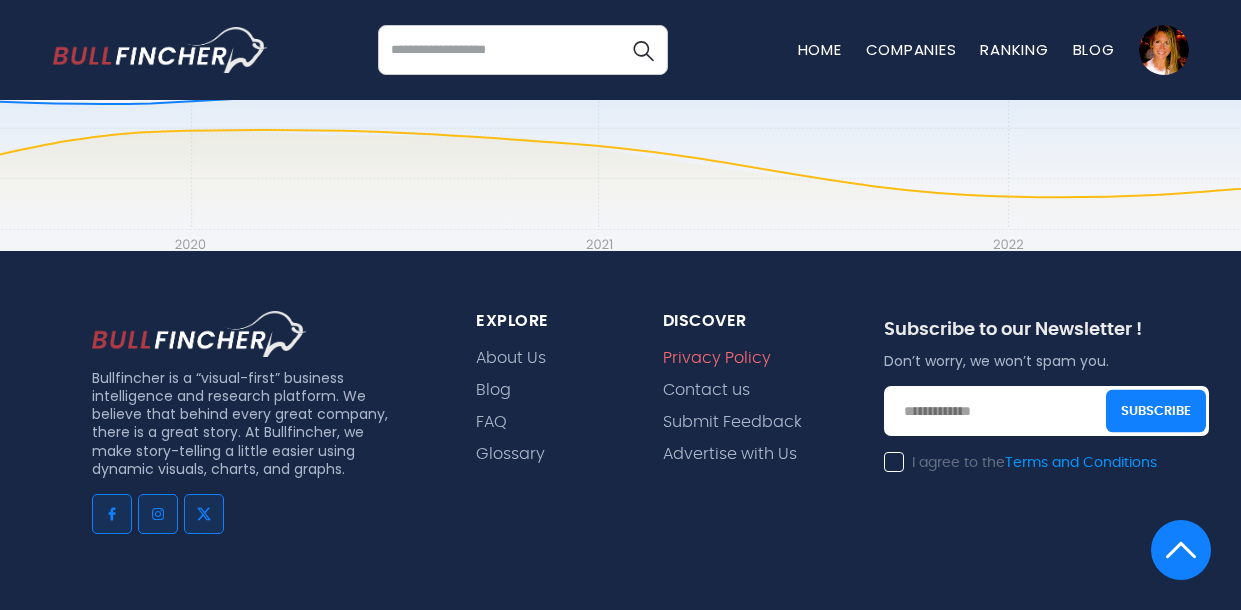 click on "Privacy Policy" at bounding box center (717, 358) 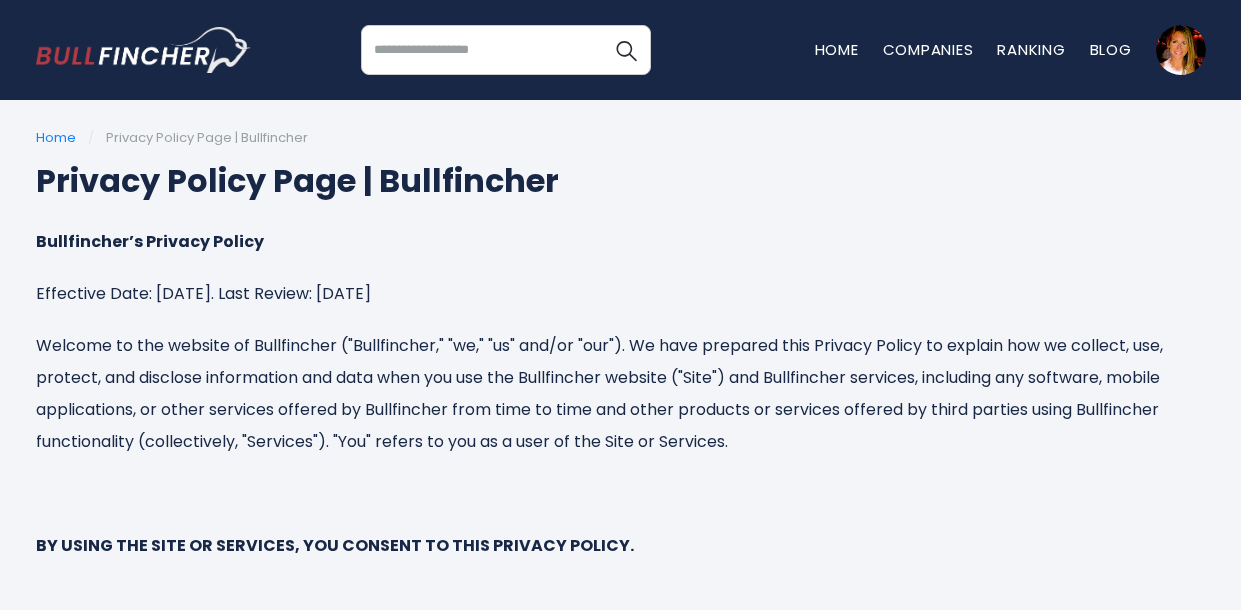 scroll, scrollTop: 0, scrollLeft: 0, axis: both 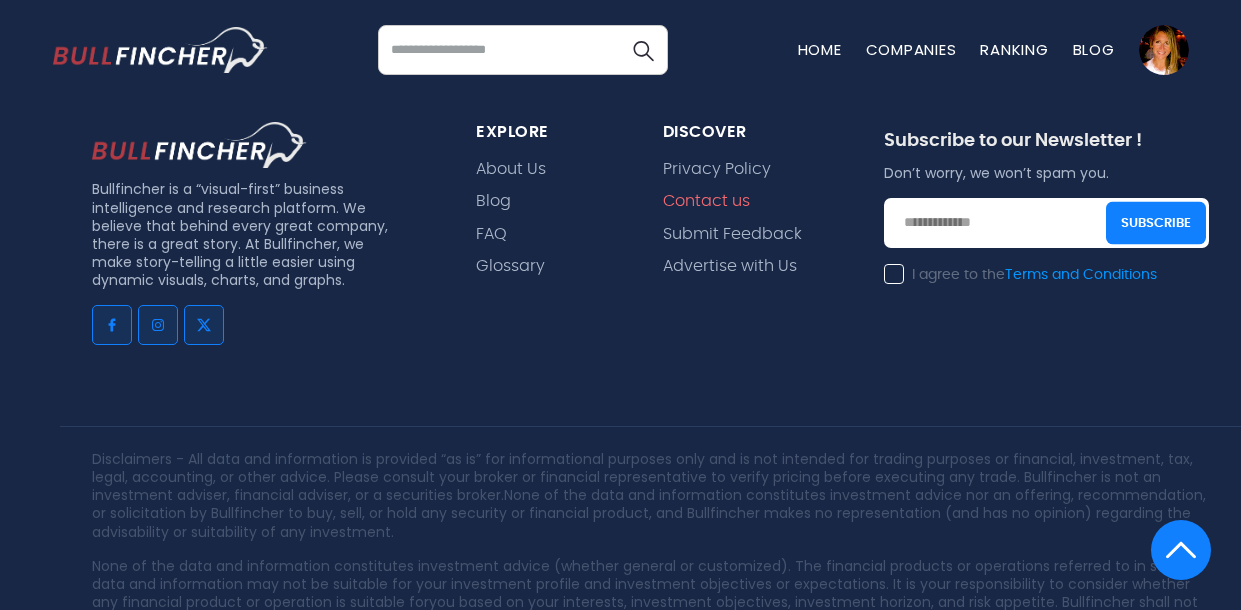 click on "Contact us" at bounding box center (706, 201) 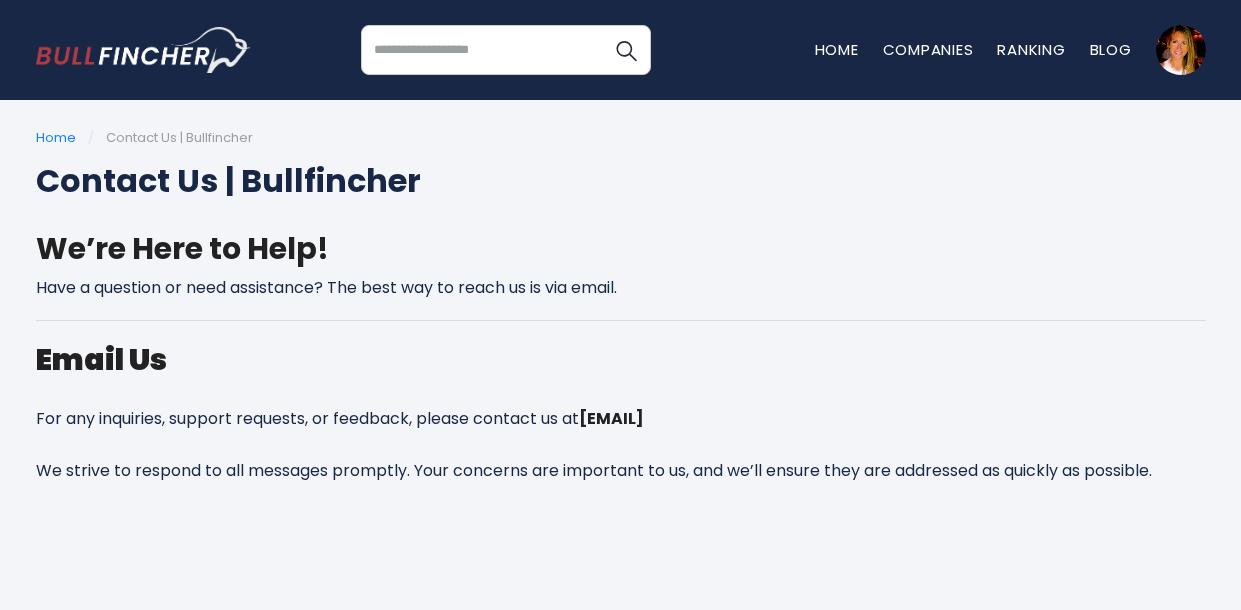 scroll, scrollTop: 0, scrollLeft: 0, axis: both 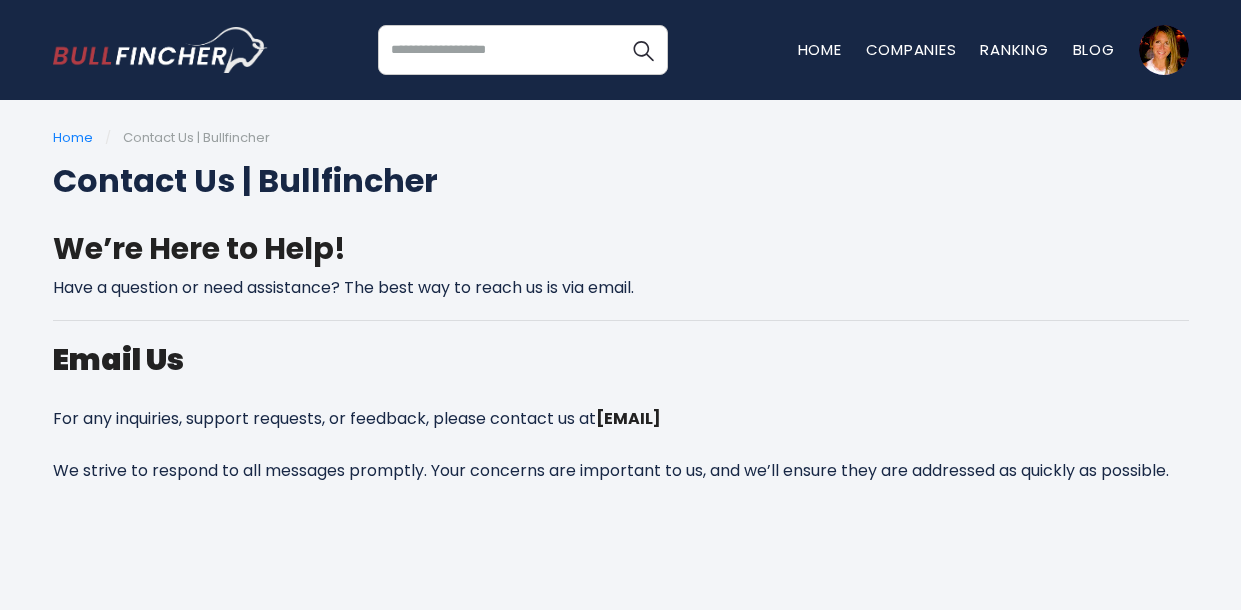 click on "Recent searches
Walmart
Trending searches
[LOCATION]" at bounding box center [621, 50] 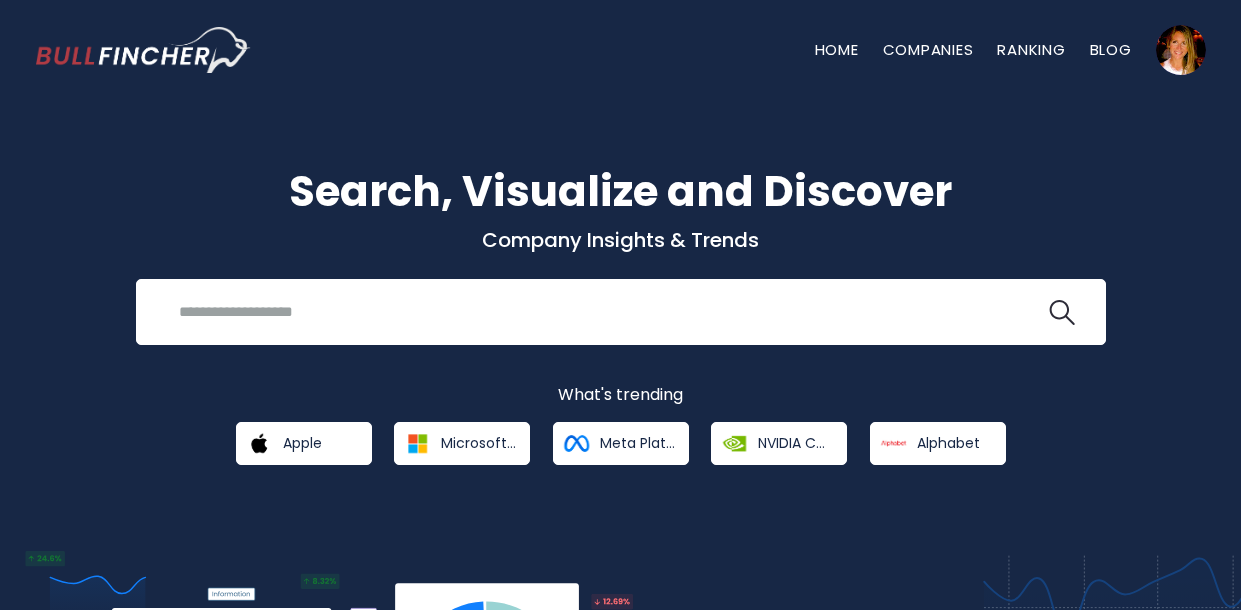 scroll, scrollTop: 0, scrollLeft: 0, axis: both 